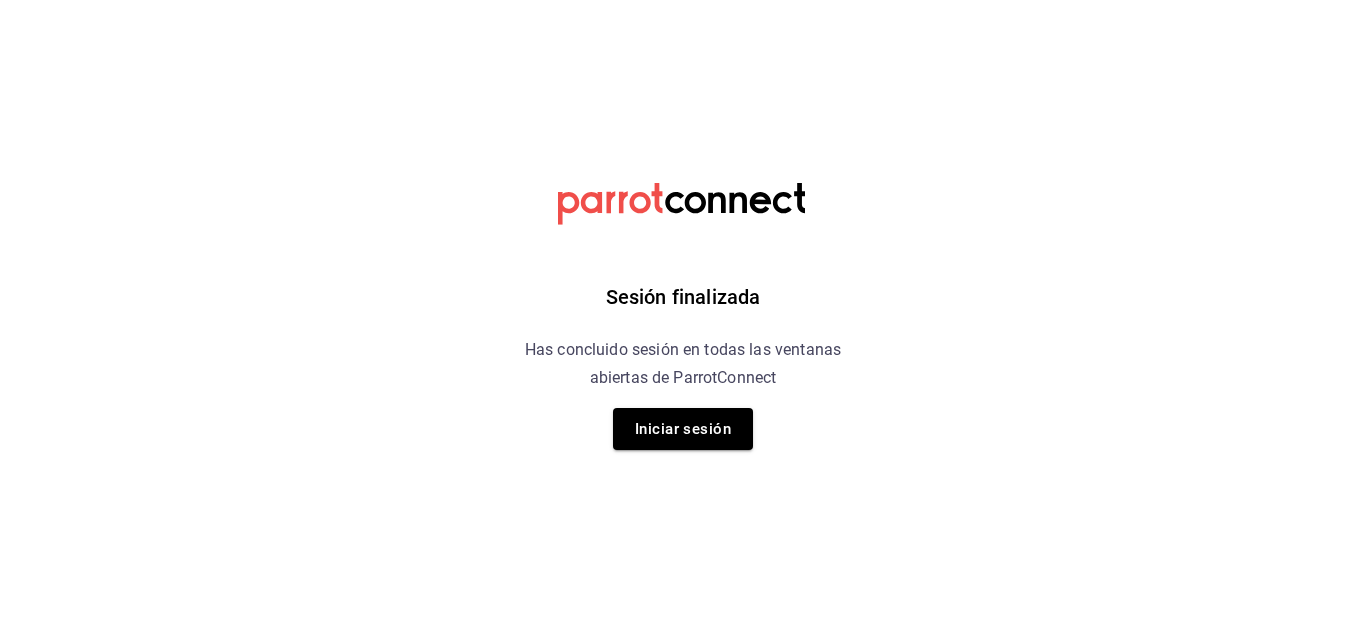 scroll, scrollTop: 0, scrollLeft: 0, axis: both 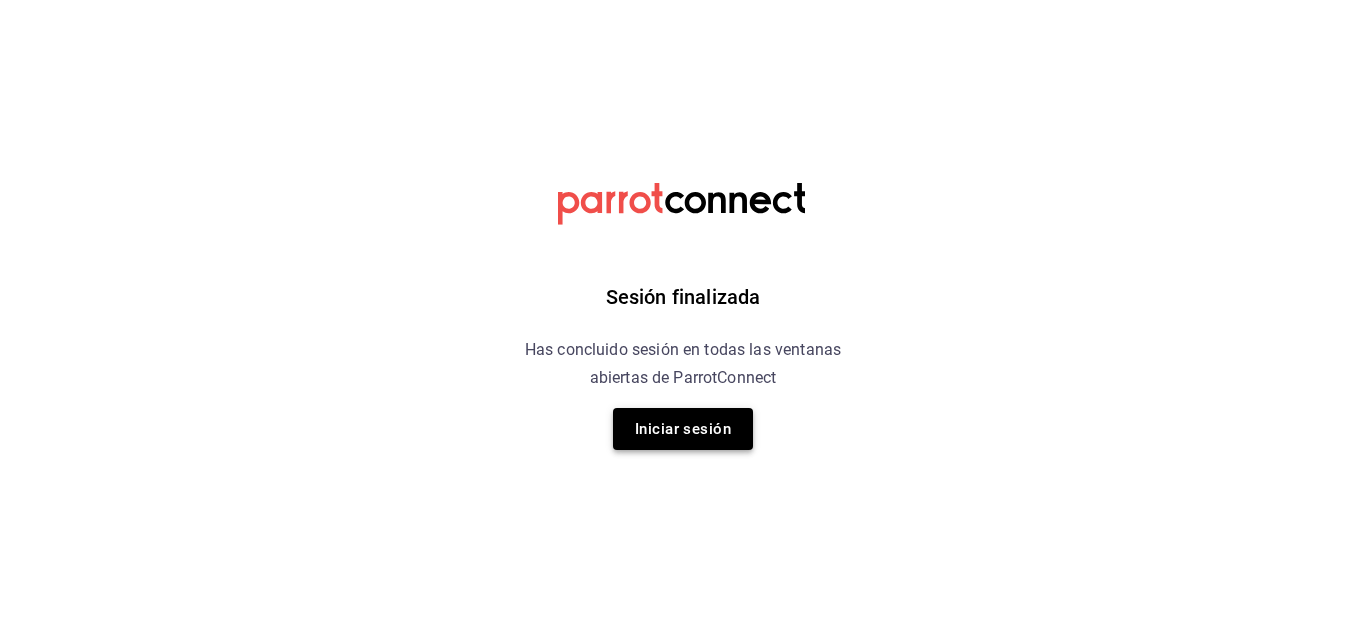 click on "Iniciar sesión" at bounding box center (683, 429) 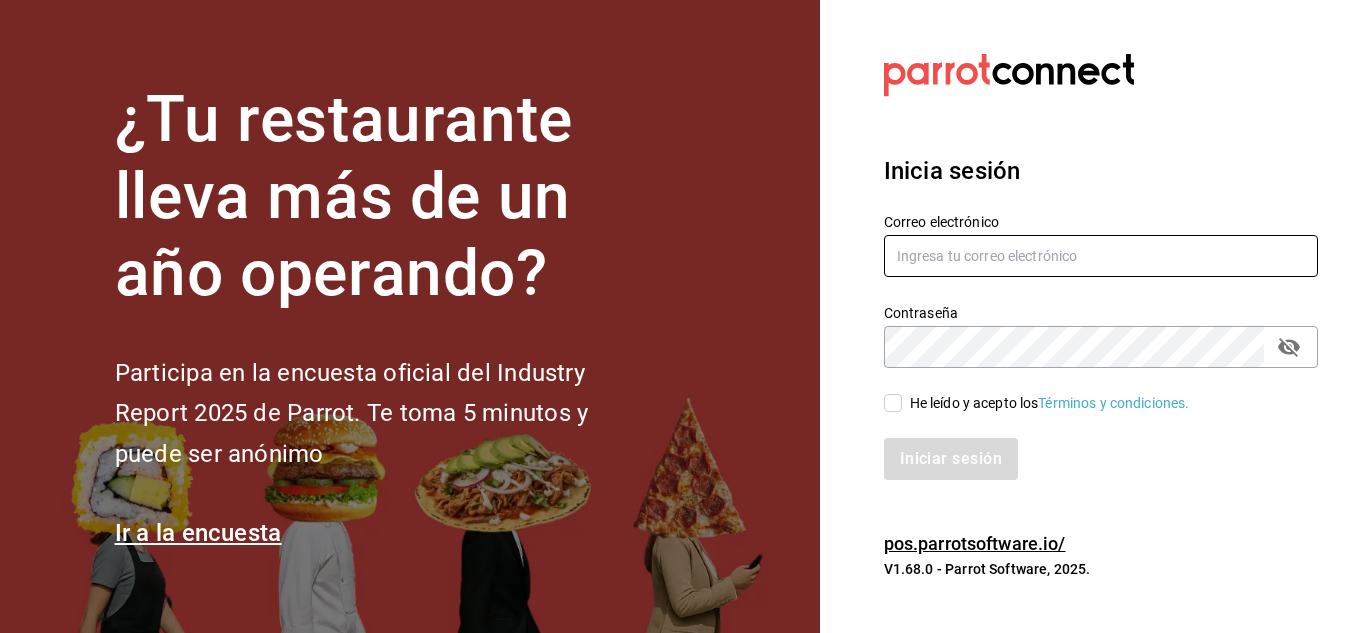 type on "ANIMAL.STREGIS@GRUPOCOSTENO.COM" 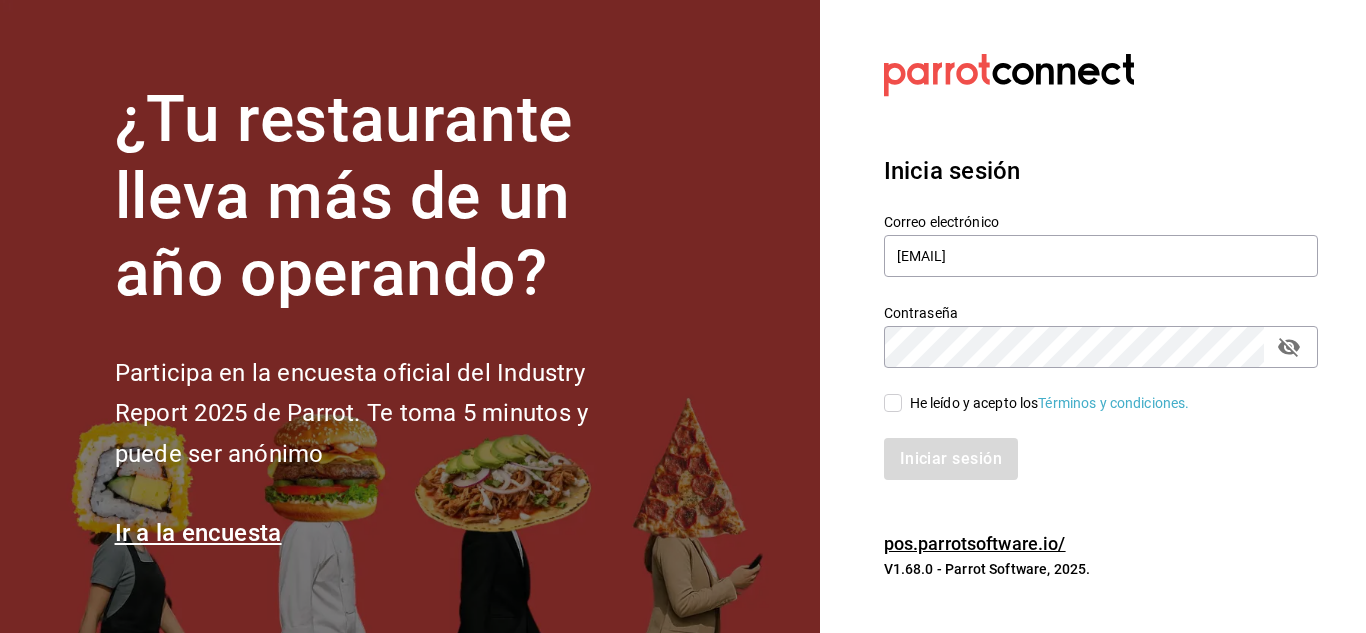 click on "He leído y acepto los  Términos y condiciones." at bounding box center (893, 403) 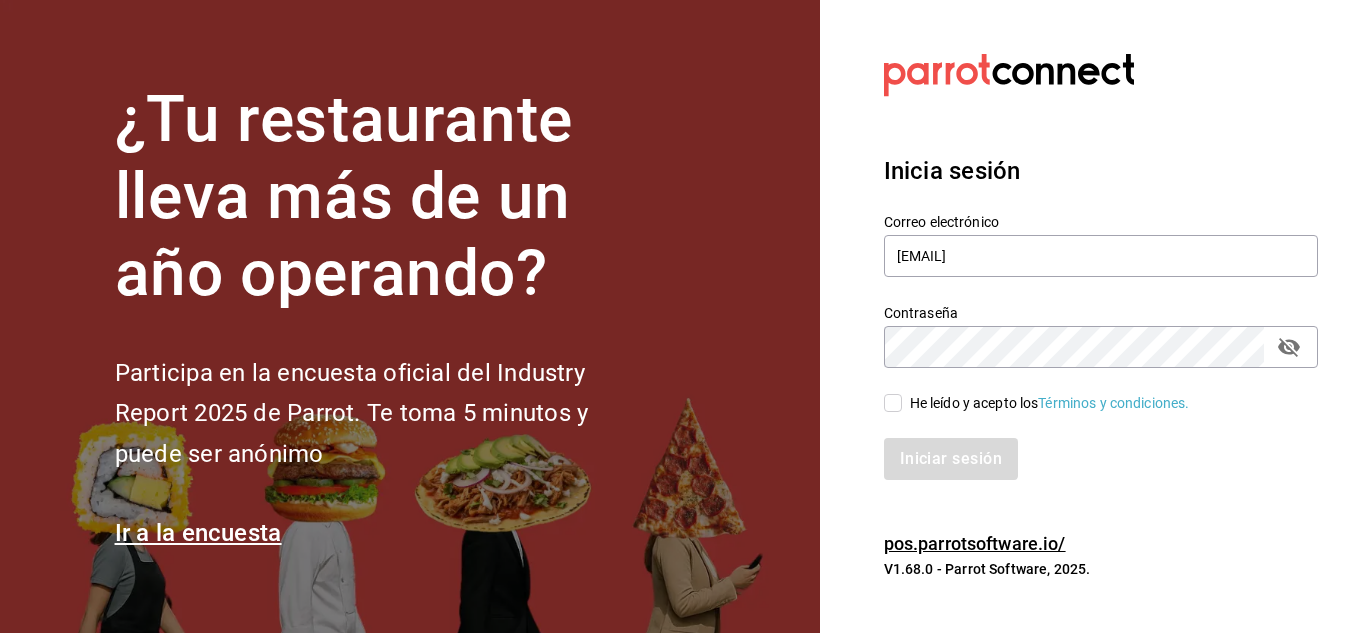 checkbox on "true" 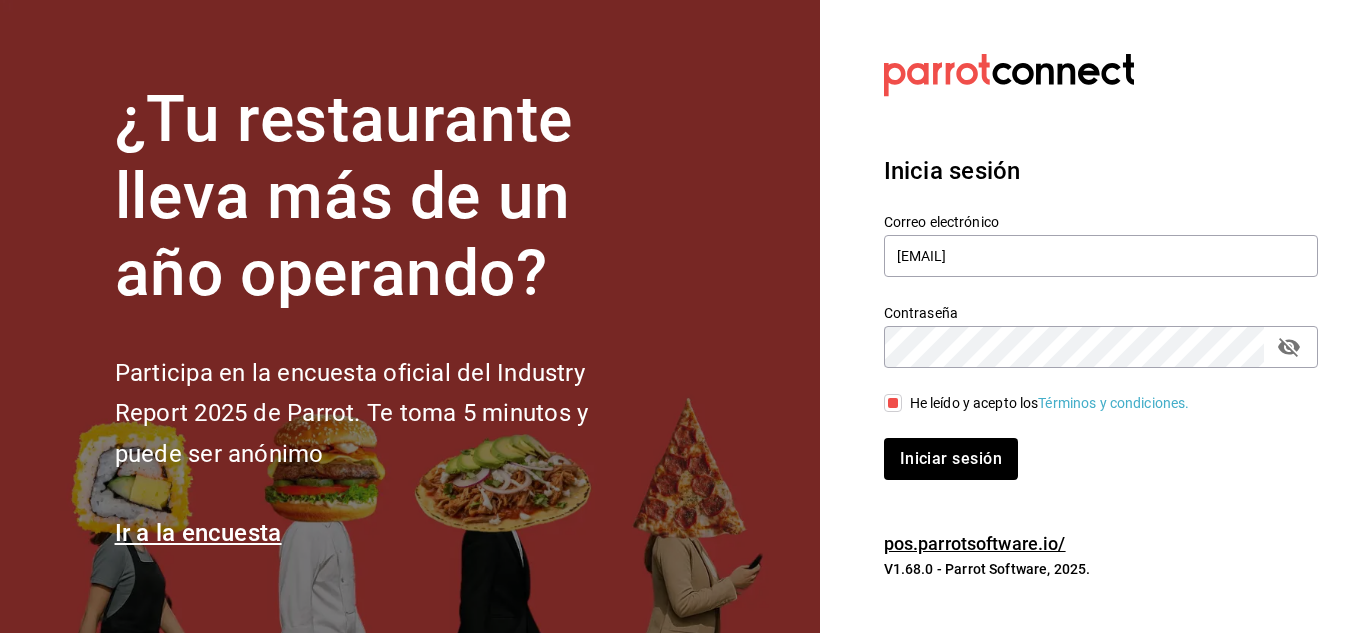 click on "Inicia sesión Correo electrónico ANIMAL.STREGIS@GRUPOCOSTENO.COM Contraseña Contraseña He leído y acepto los  Términos y condiciones. Iniciar sesión" at bounding box center [1101, 316] 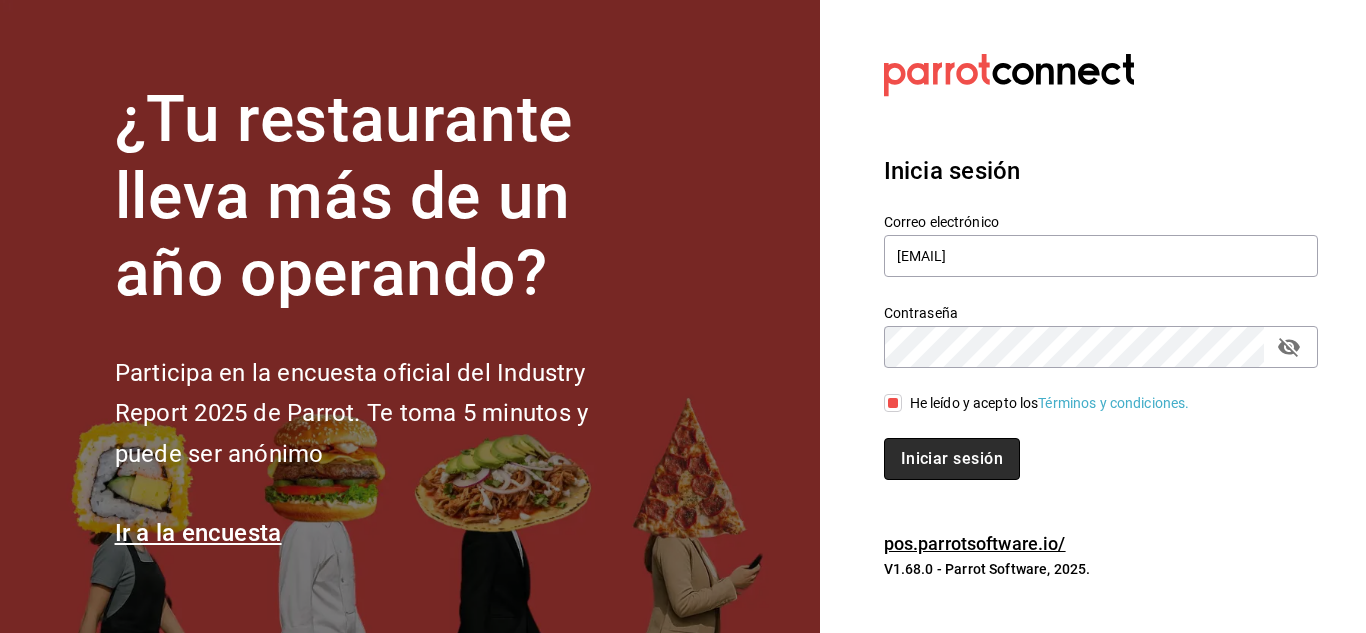 click on "Iniciar sesión" at bounding box center (952, 459) 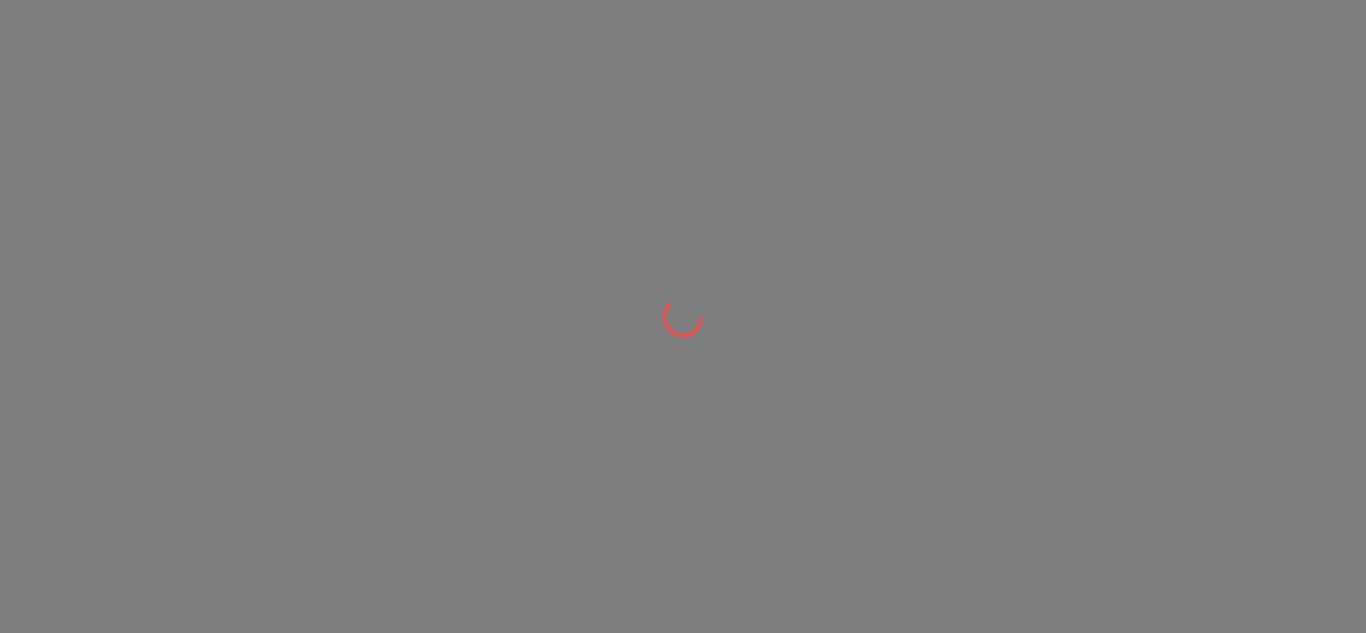 scroll, scrollTop: 0, scrollLeft: 0, axis: both 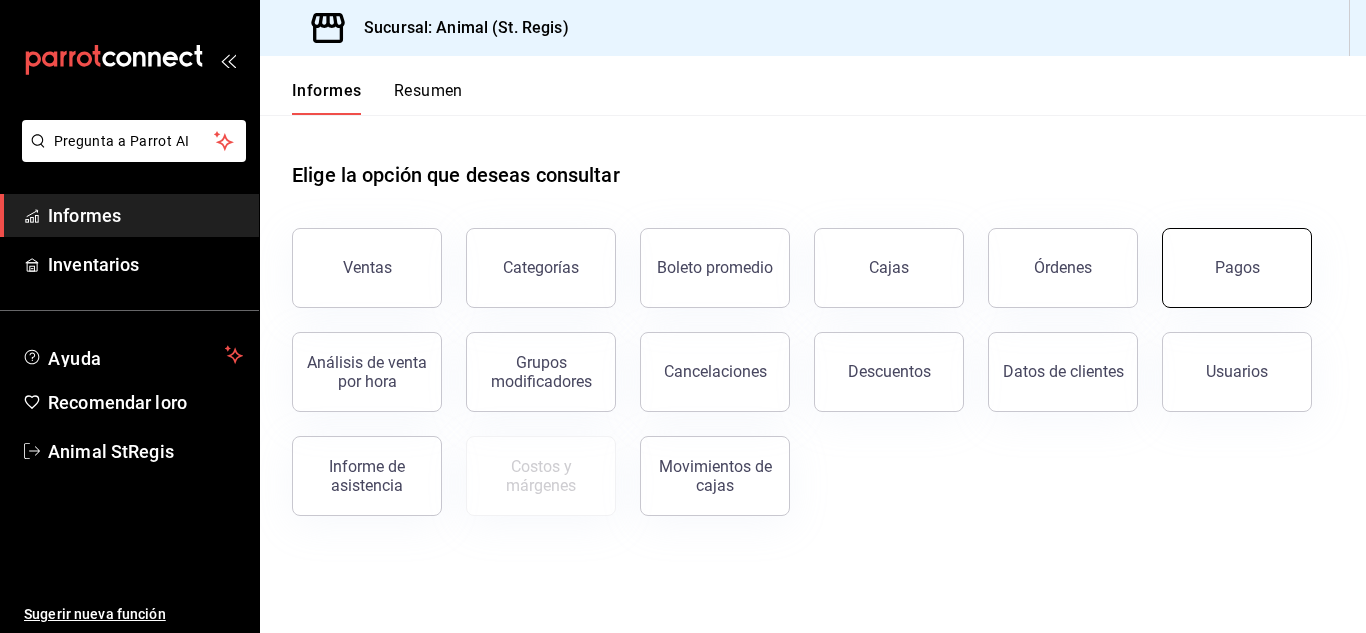 click on "Pagos" at bounding box center (1237, 268) 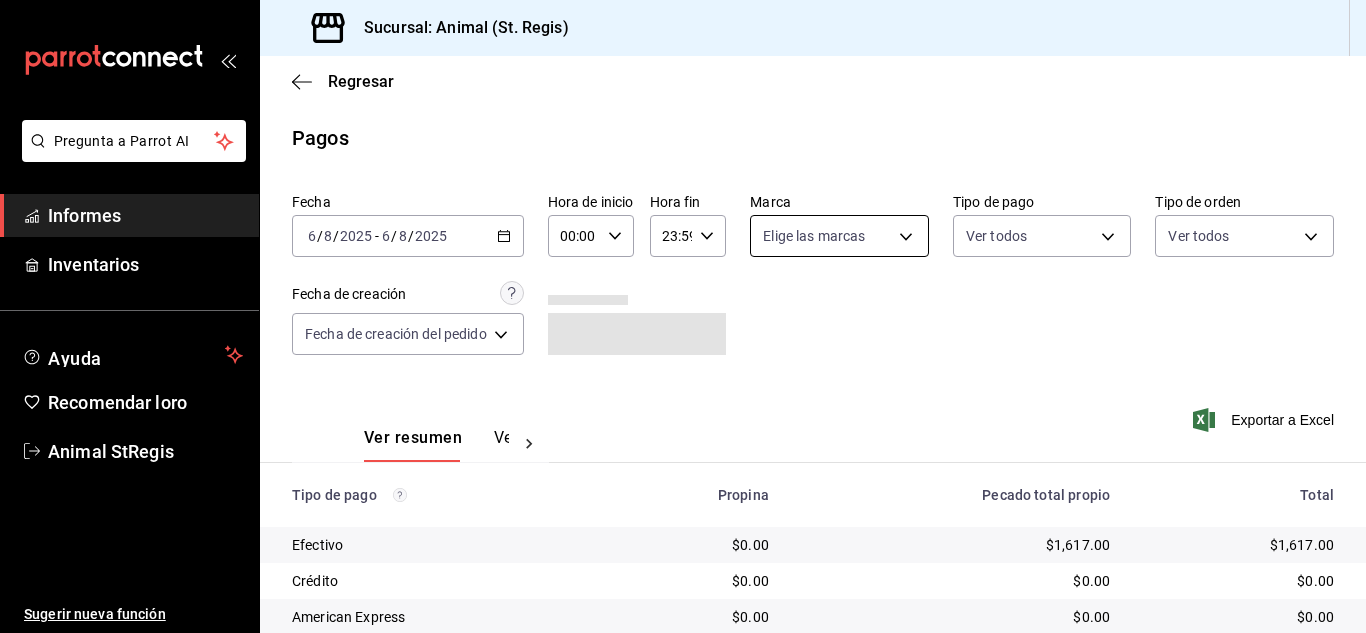 click on "Pregunta a Parrot AI Informes   Inventarios   Ayuda Recomendar loro   Animal StRegis   Sugerir nueva función   Visitar centro de ayuda ([PHONE])" at bounding box center (683, 316) 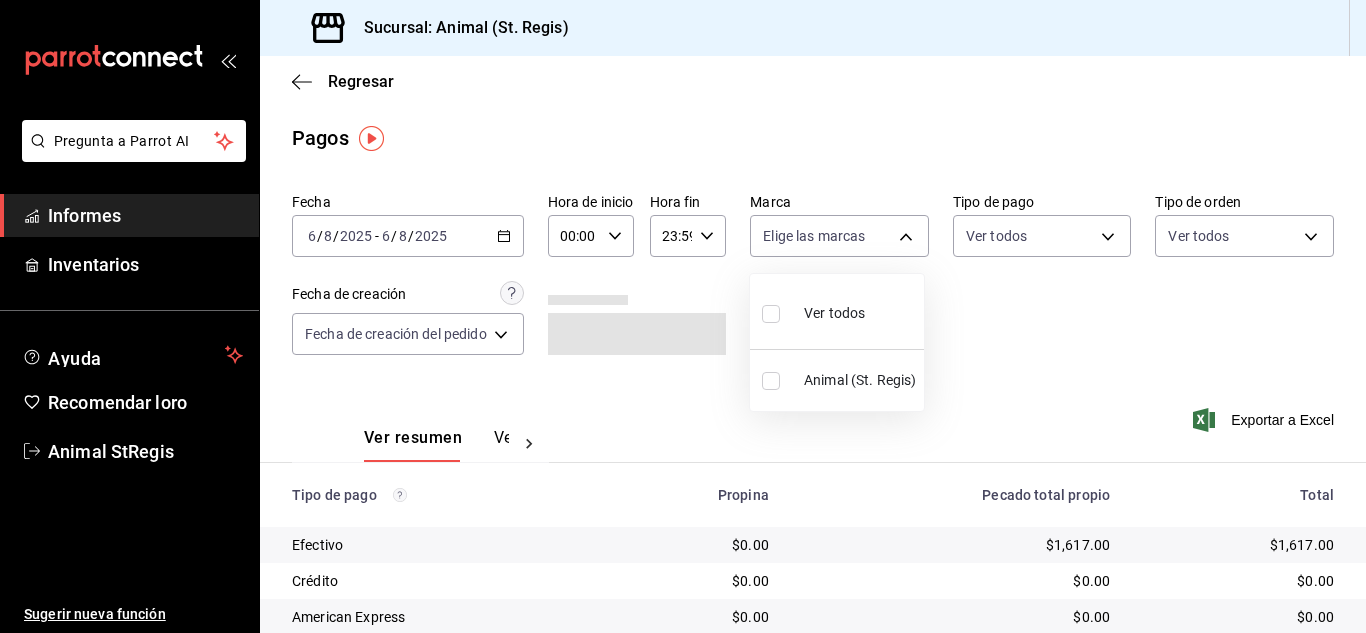 click at bounding box center (771, 314) 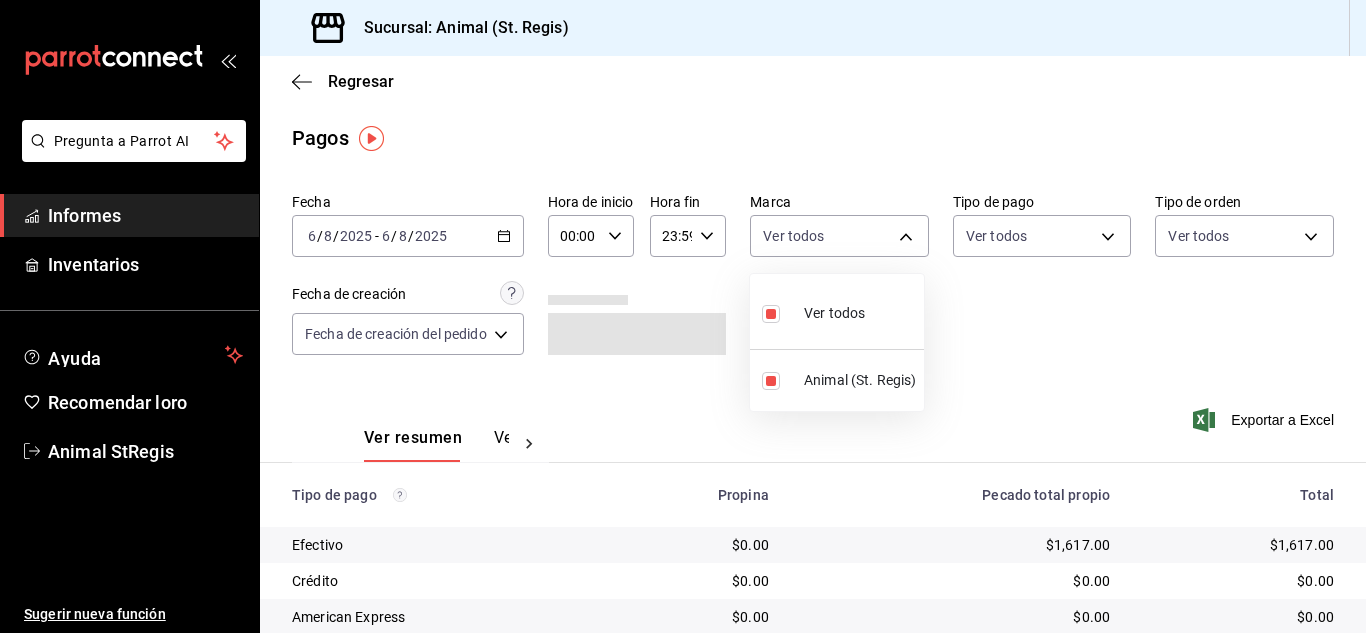 click at bounding box center (683, 316) 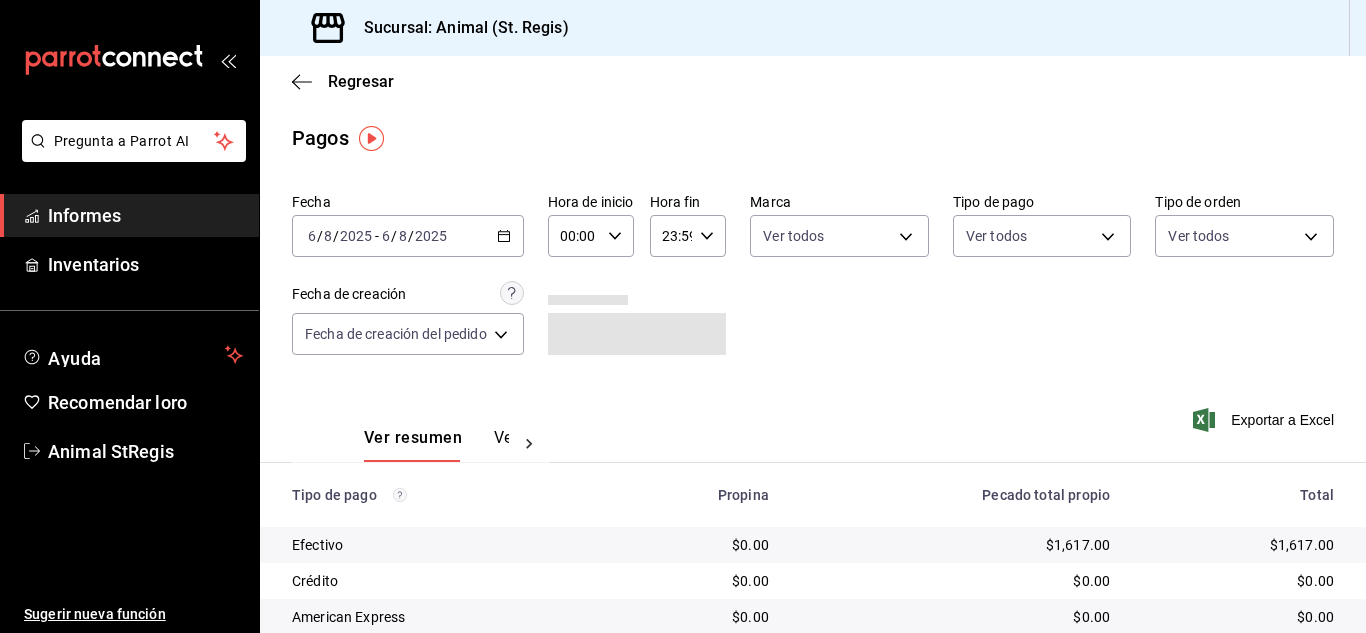 click 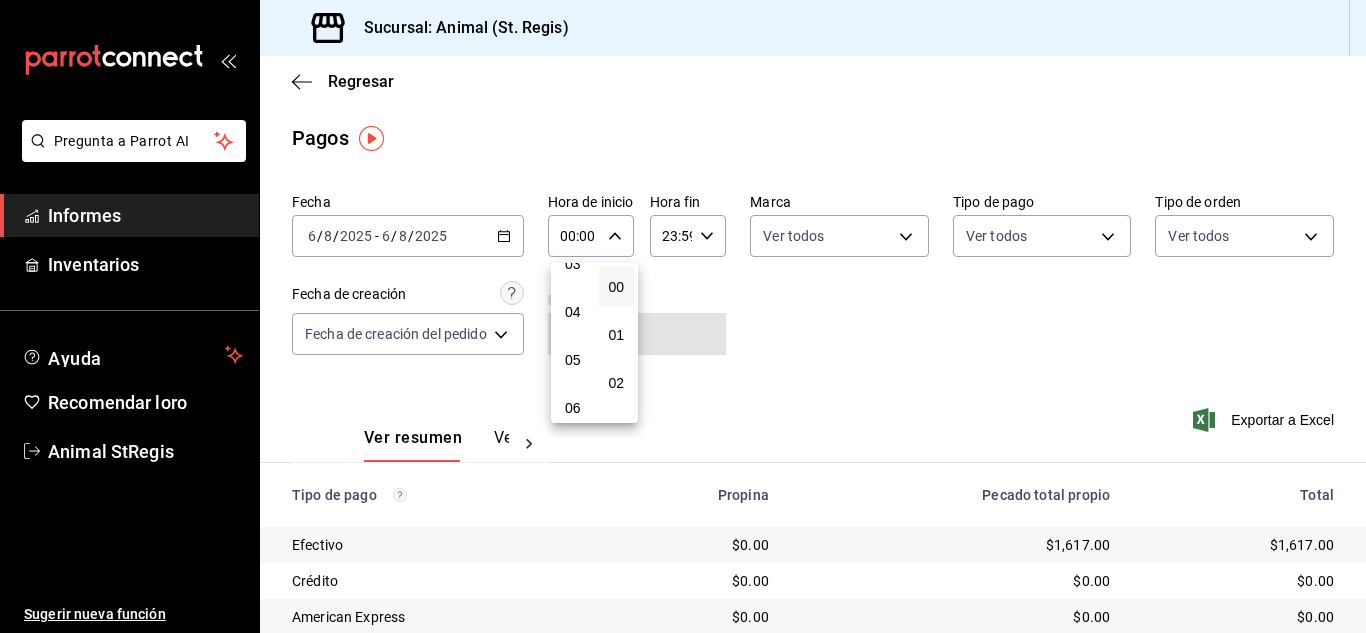scroll, scrollTop: 200, scrollLeft: 0, axis: vertical 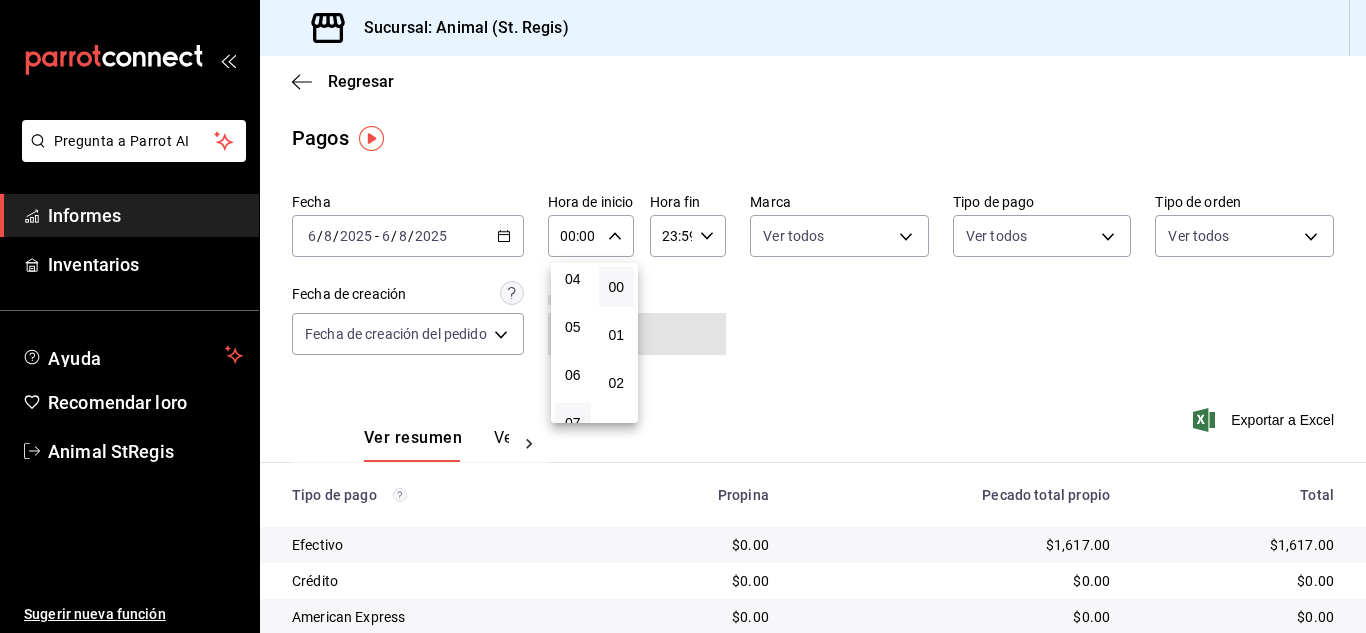click on "07" at bounding box center [573, 423] 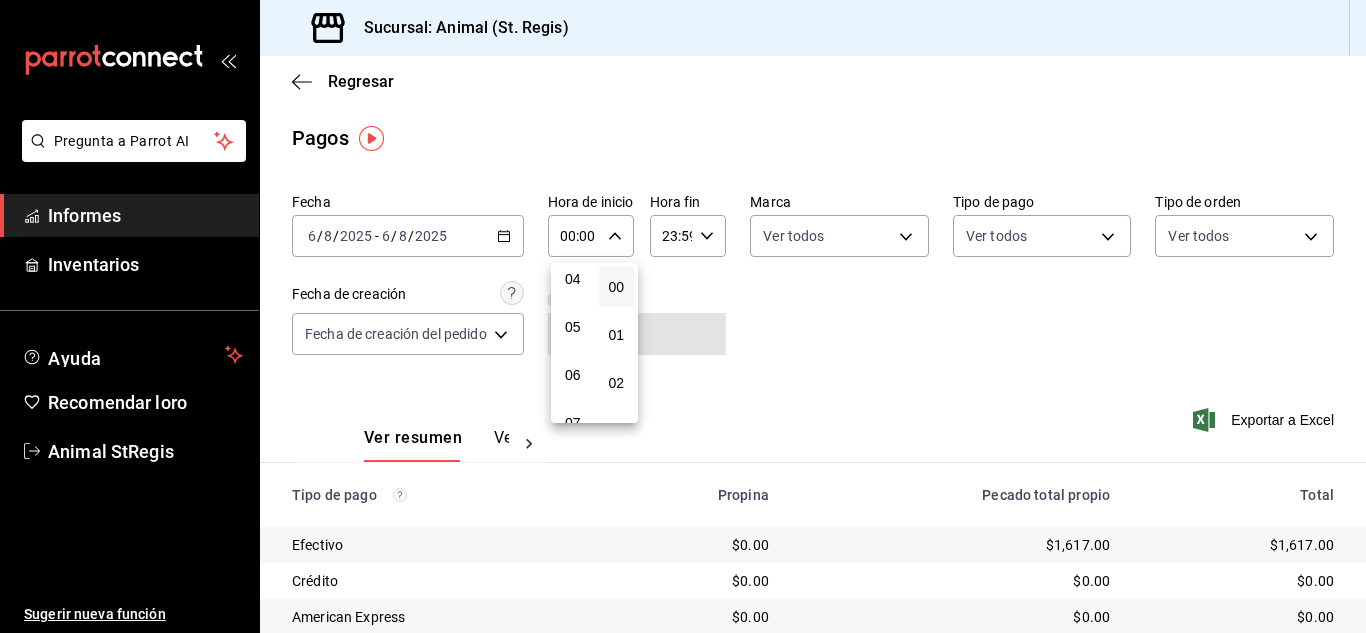 type on "07:00" 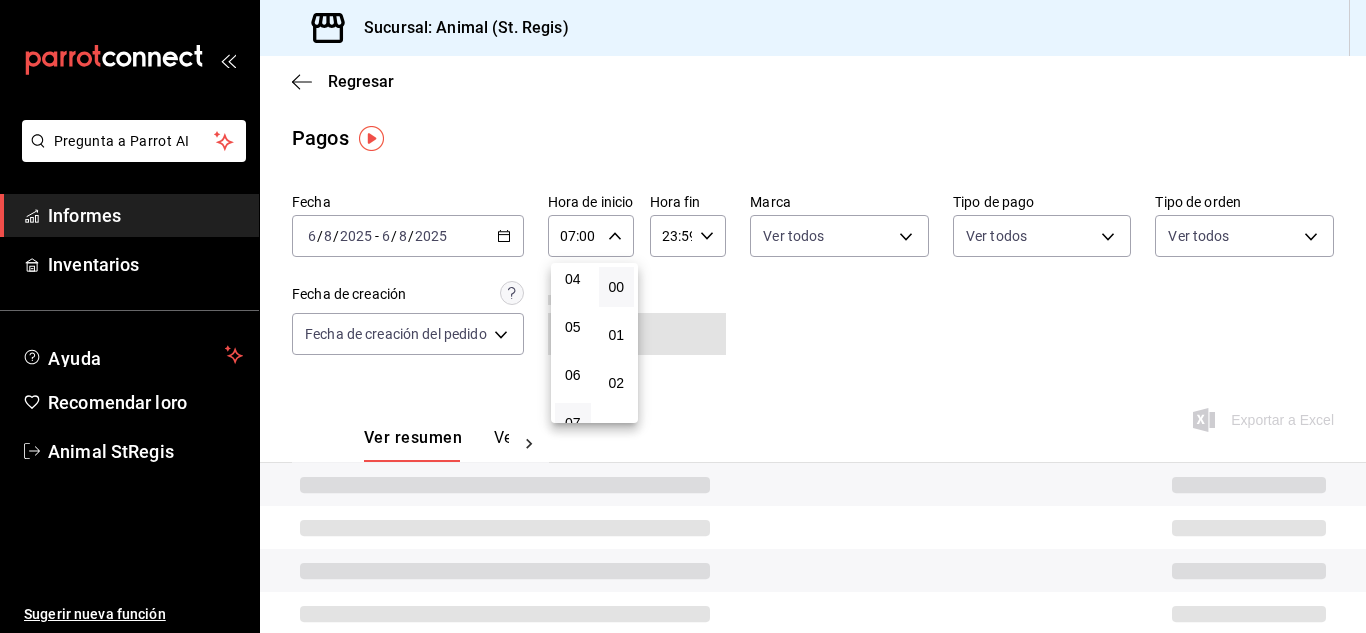 click at bounding box center (683, 316) 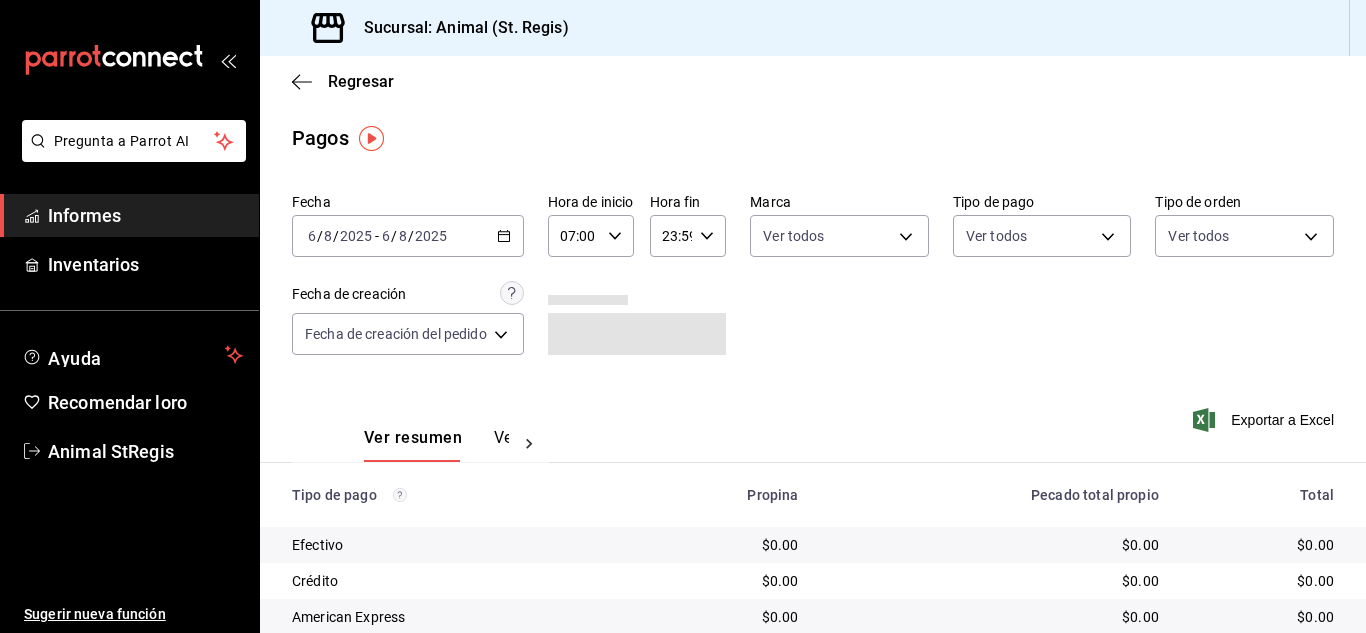 click on "Fecha [DATE] [DATE] - [DATE] [DATE] Hora de inicio 07:00 Hora de inicio Hora fin 23:59 Hora fin Marca Ver todos 3f39fcdc-c8c4-4fff-883a-47b345d9391c Tipo de pago Ver todos Tipo de orden Ver todos Fecha de creación   Fecha de creación del pedido ORDER" at bounding box center (813, 282) 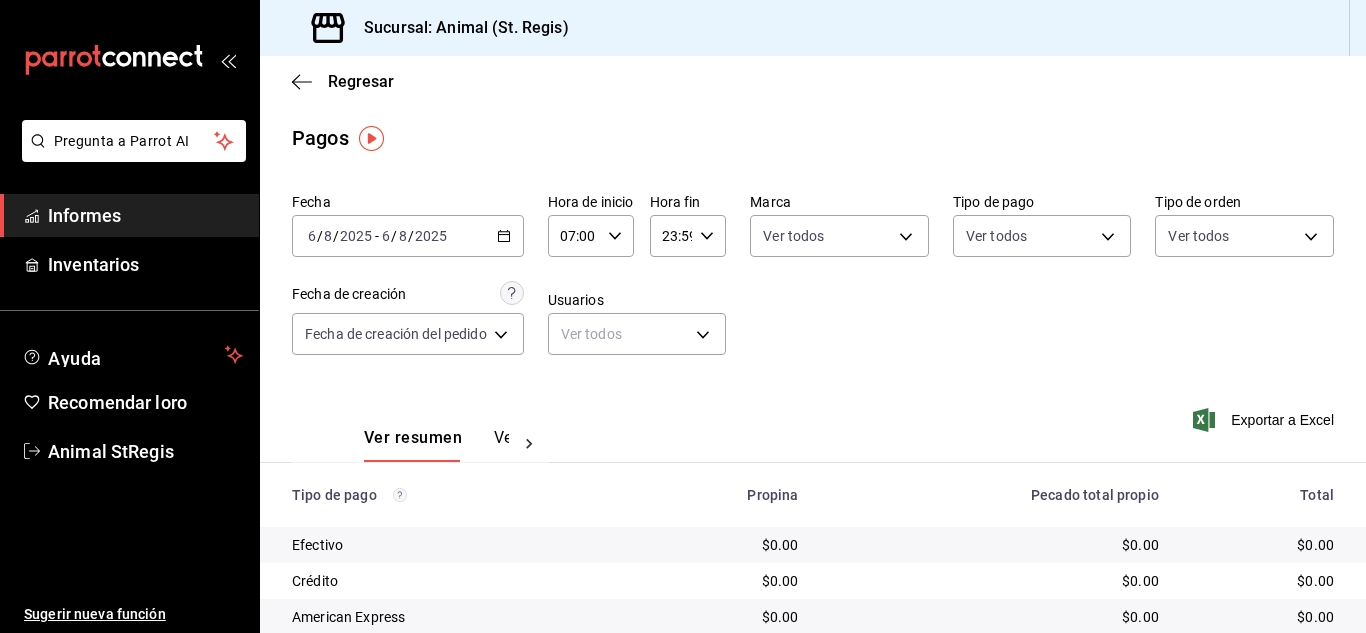 click on "Regresar" at bounding box center [813, 81] 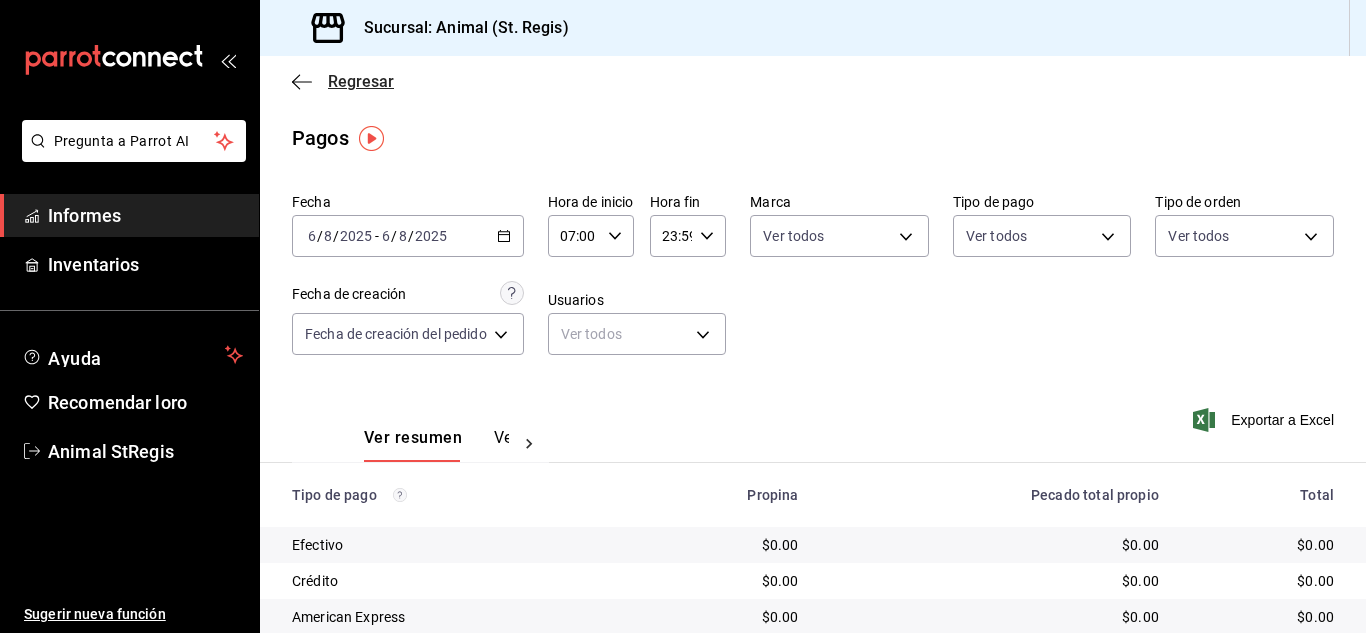 click on "Regresar" at bounding box center [361, 81] 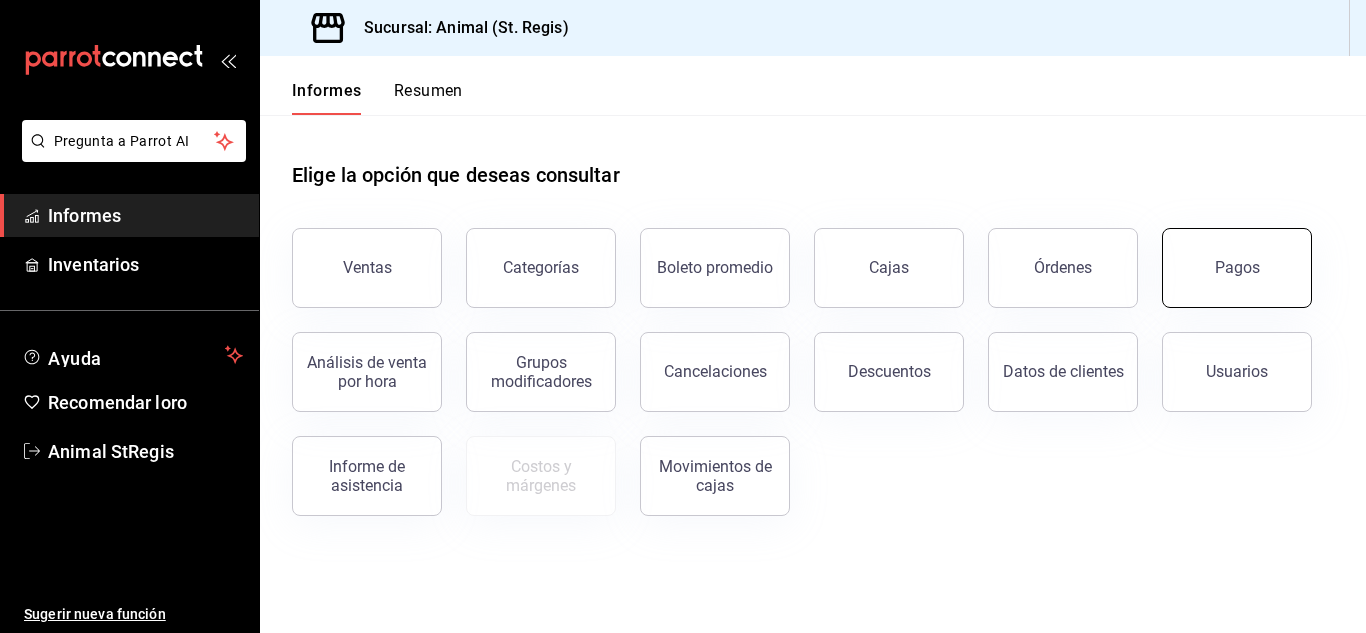 click on "Pagos" at bounding box center (1237, 267) 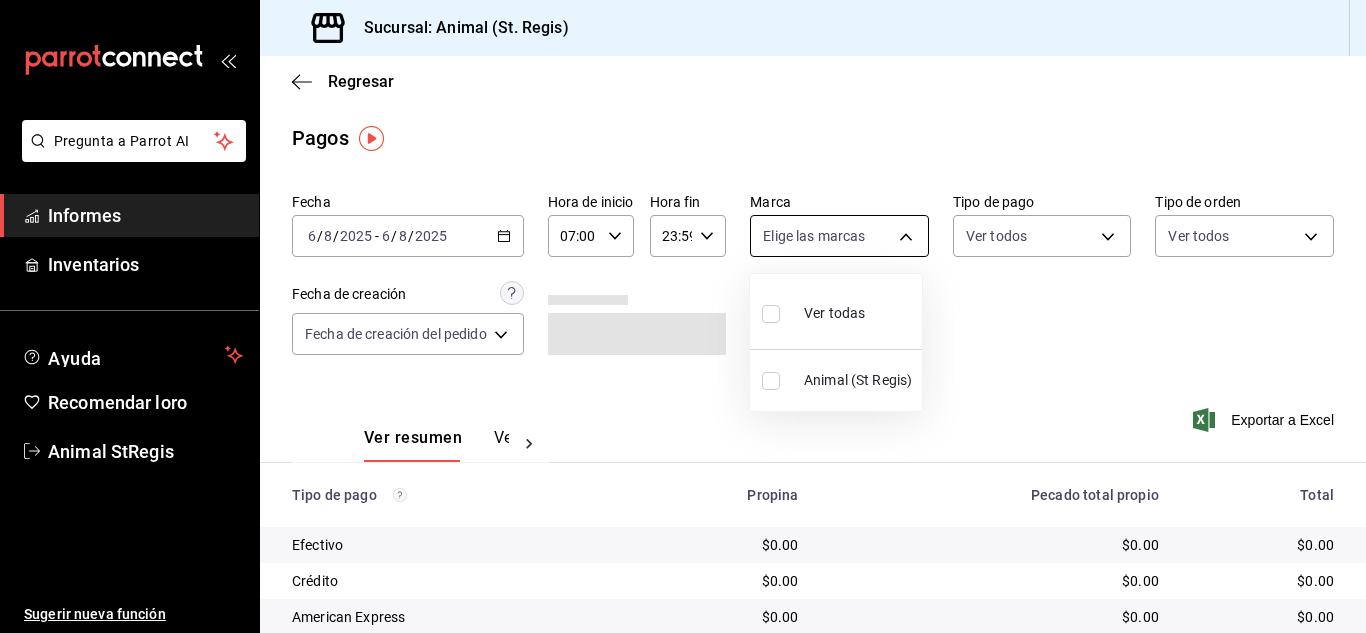 click on "Pregunta a Parrot AI Informes   Inventarios   Ayuda Recomendar loro   Animal StRegis   Sugerir nueva función   Sucursal: Animal (St. Regis) Regresar Pagos Fecha [DATE] [DATE] - [DATE] [DATE] Hora de inicio 07:00 Hora de inicio Hora fin 23:59 Hora fin Marca Elige las marcas Tipo de pago Ver todos Tipo de orden Ver todos Fecha de creación   Fecha de creación del pedido ORDER Ver resumen Ver pagos Exportar a Excel Tipo de pago   Propina Pecado total propio Total Efectivo $0.00 $0.00 $0.00 Crédito $0.00 $0.00 $0.00 American Express $0.00 $0.00 $0.00 Transferencia $0.00 $0.00 $0.00 CxC Empleados $0.00 $0.00 $0.00 Clientes de CxC $0.00 $0.00 $0.00 UDS $0.00 $0.00 $0.00 Débito $0.00 $0.00 $0.00 Total $0.00 $0.00 $0.00 Texto original Valora esta traducción Tu opinión servirá para ayudar a mejorar el Traductor de Google Pregunta a Parrot AI Informes   Inventarios   Ayuda Recomendar loro   Animal StRegis   Sugerir nueva función   GANA 1 MES GRATIS EN TU SUSCRIPCIÓN AQUÍ Ver video tutorial" at bounding box center [683, 316] 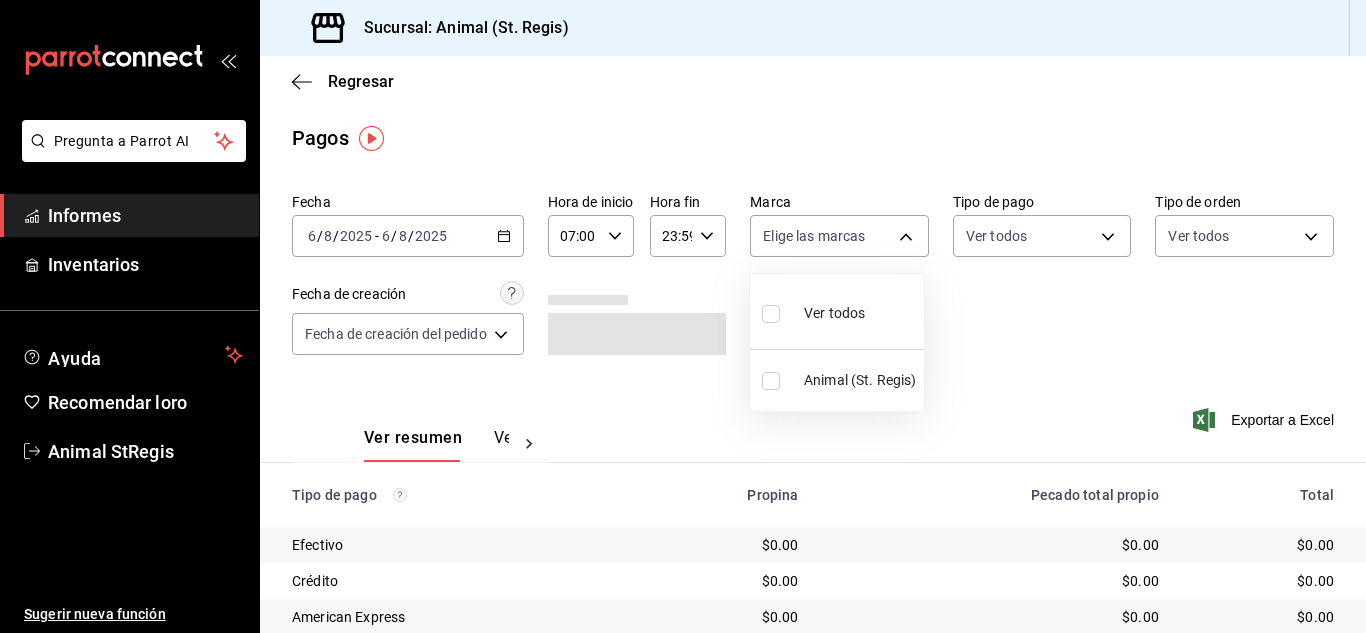 click at bounding box center (771, 314) 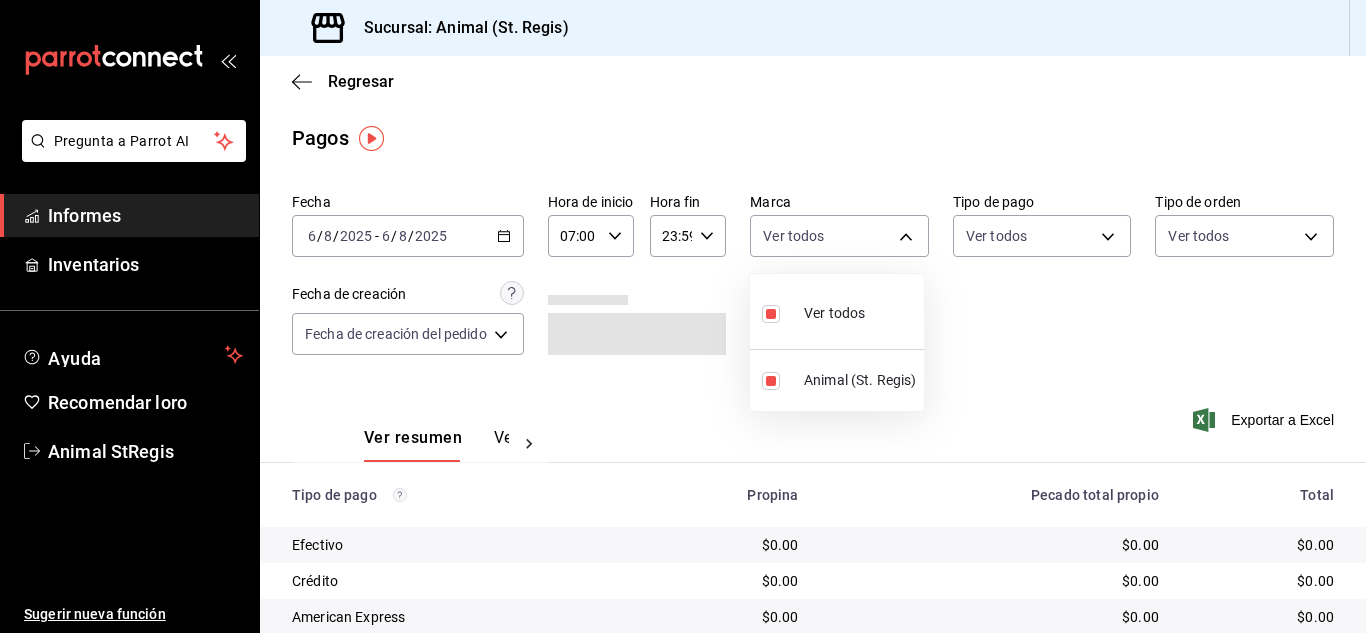 click at bounding box center (683, 316) 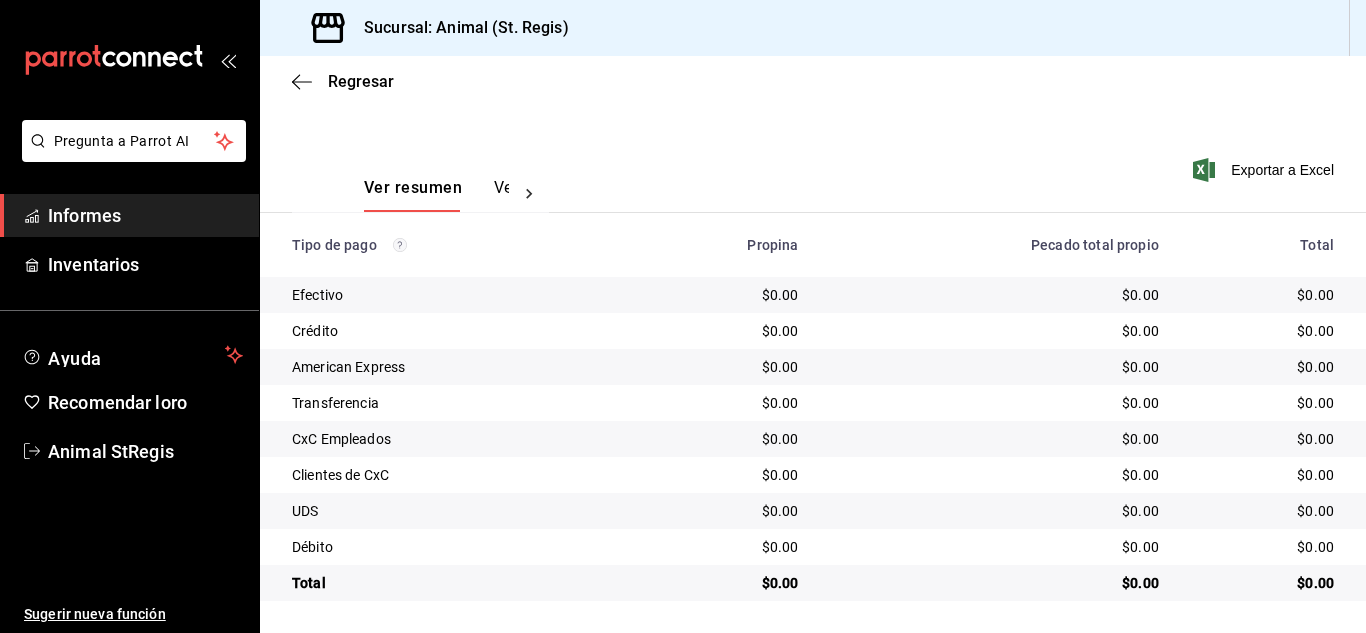 scroll, scrollTop: 0, scrollLeft: 0, axis: both 